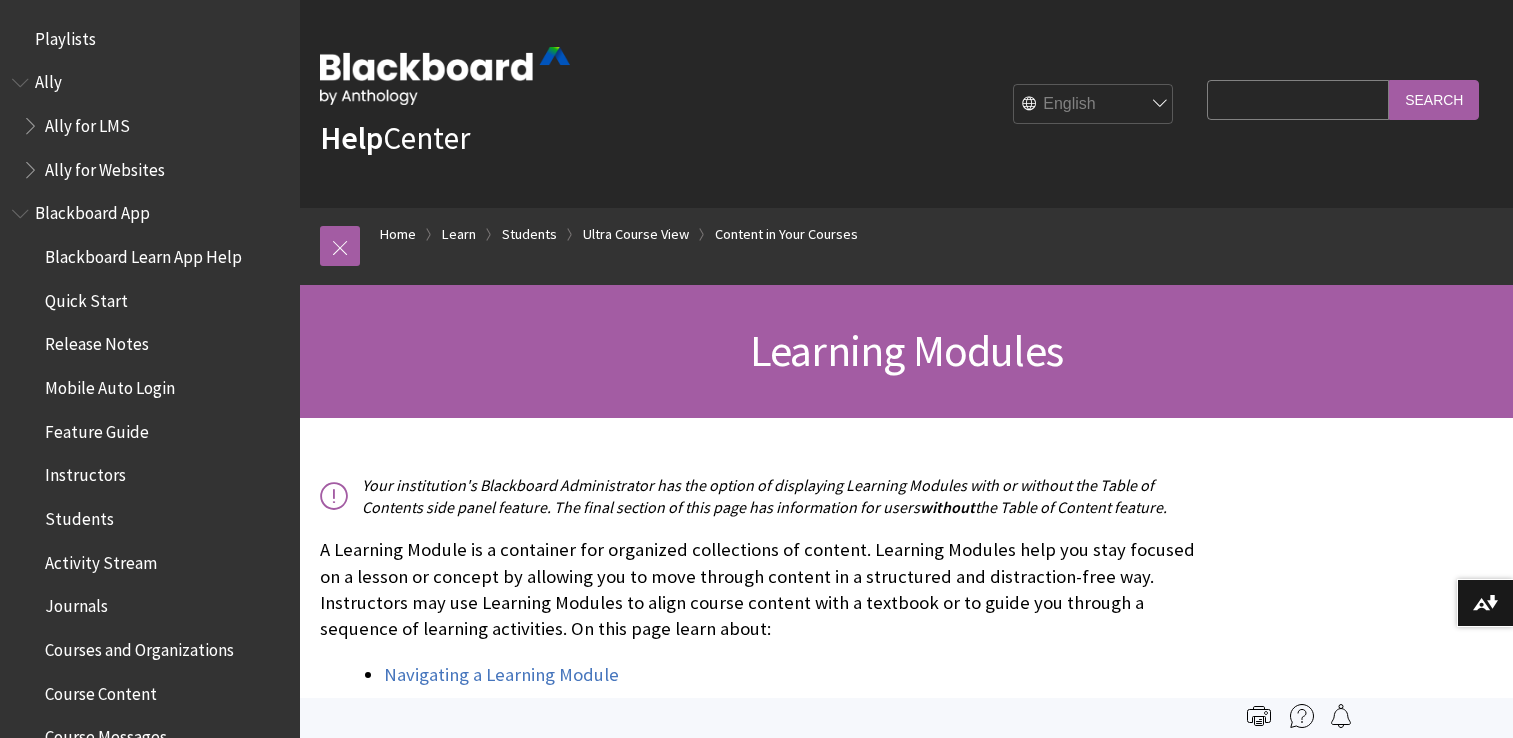 scroll, scrollTop: 0, scrollLeft: 0, axis: both 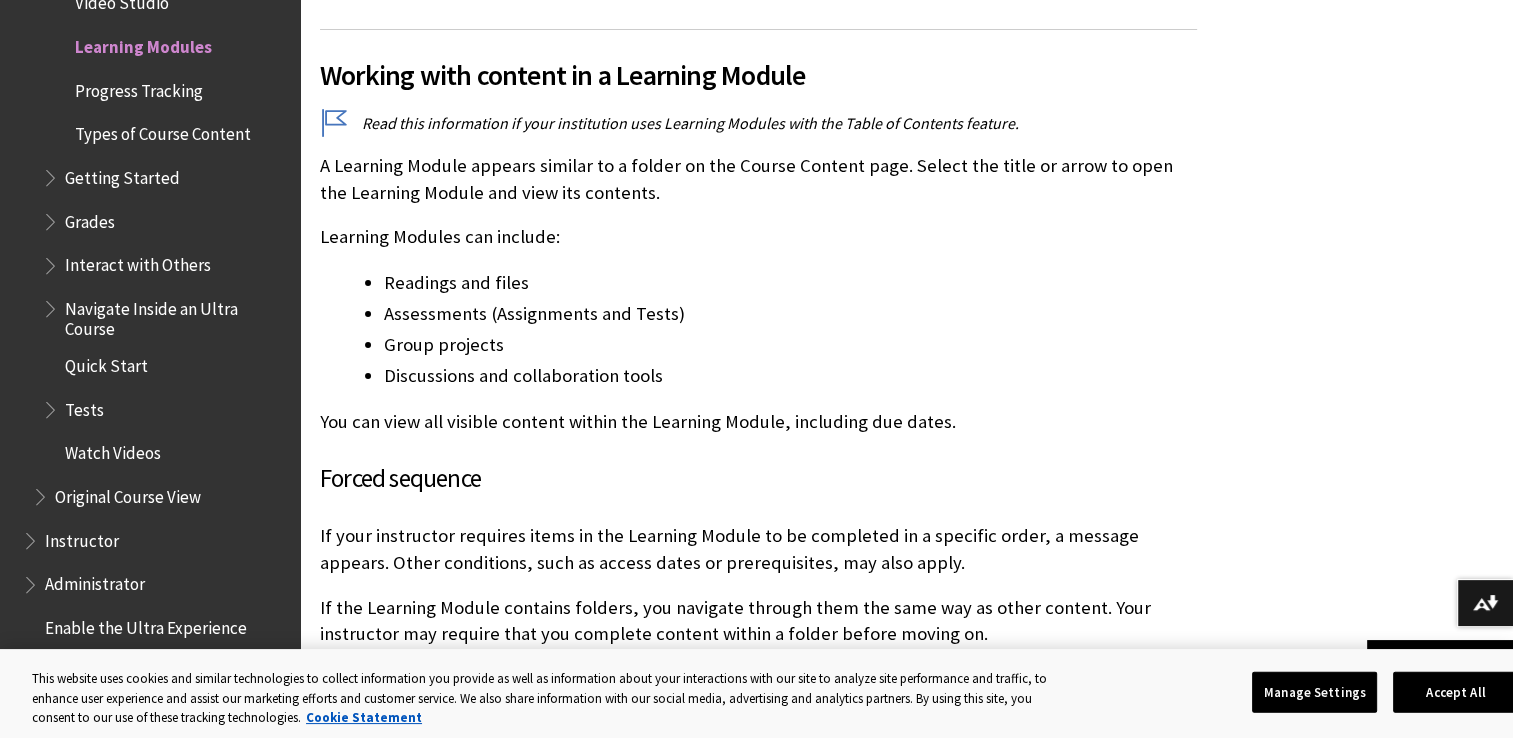 click on "Progress Tracking" at bounding box center [139, 87] 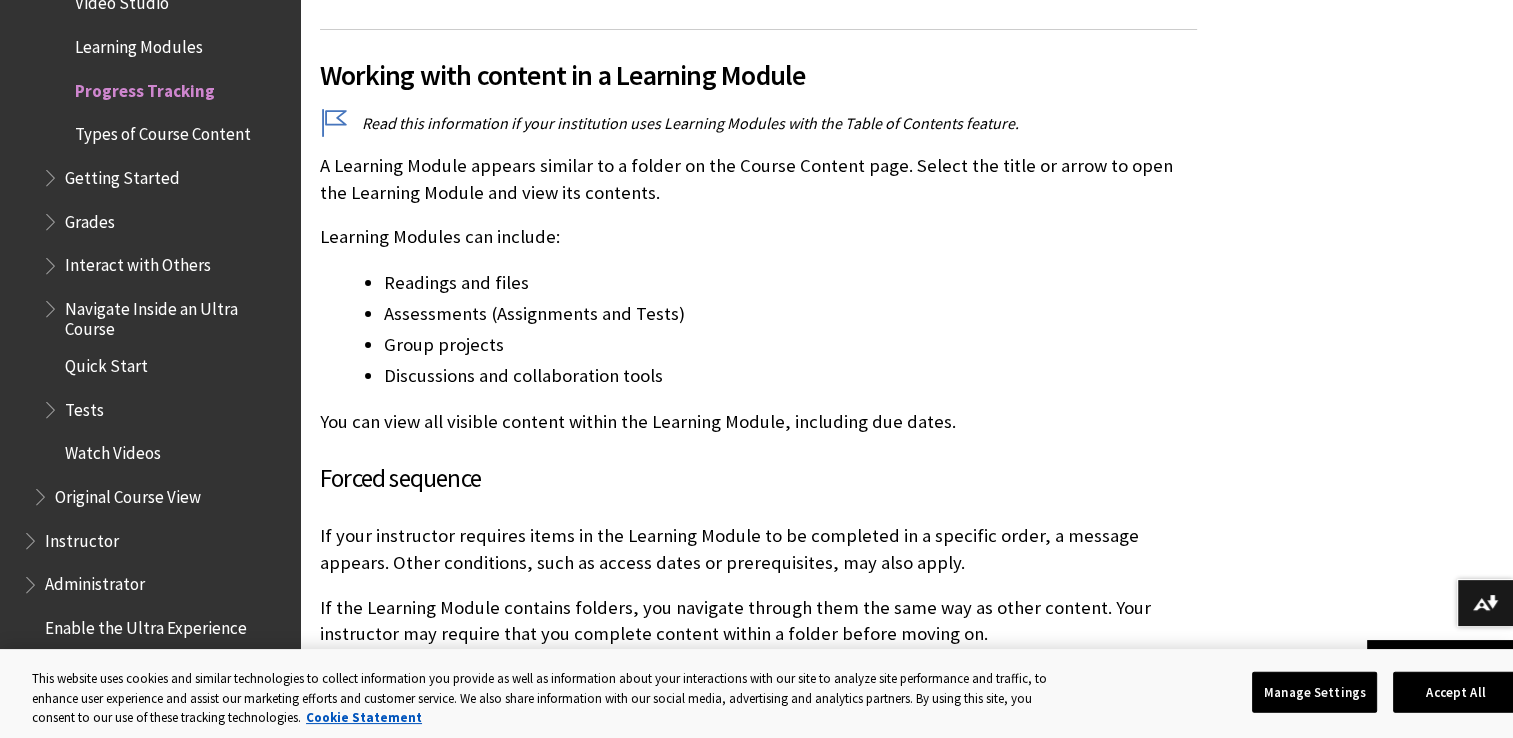 click on "Getting Started" at bounding box center (122, 174) 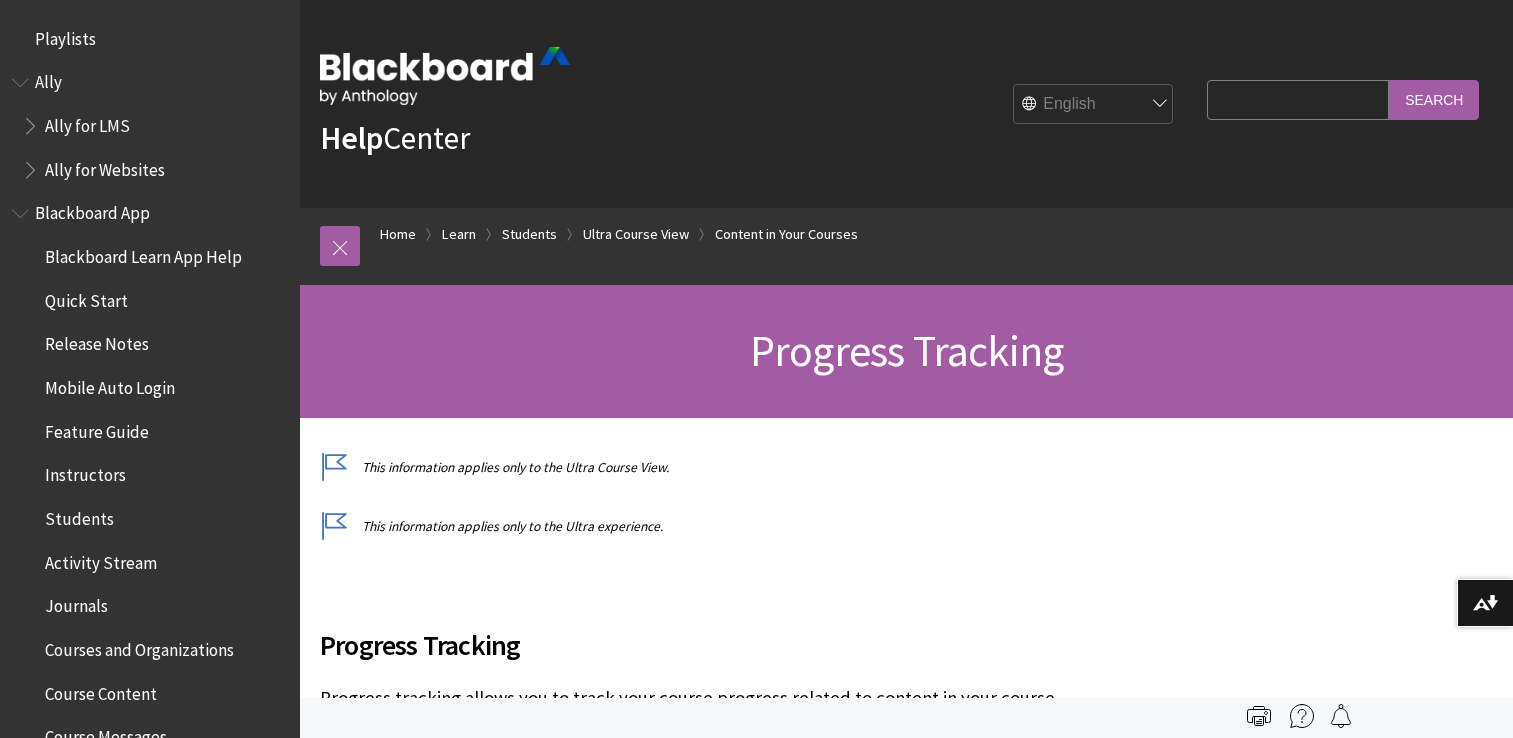 scroll, scrollTop: 0, scrollLeft: 0, axis: both 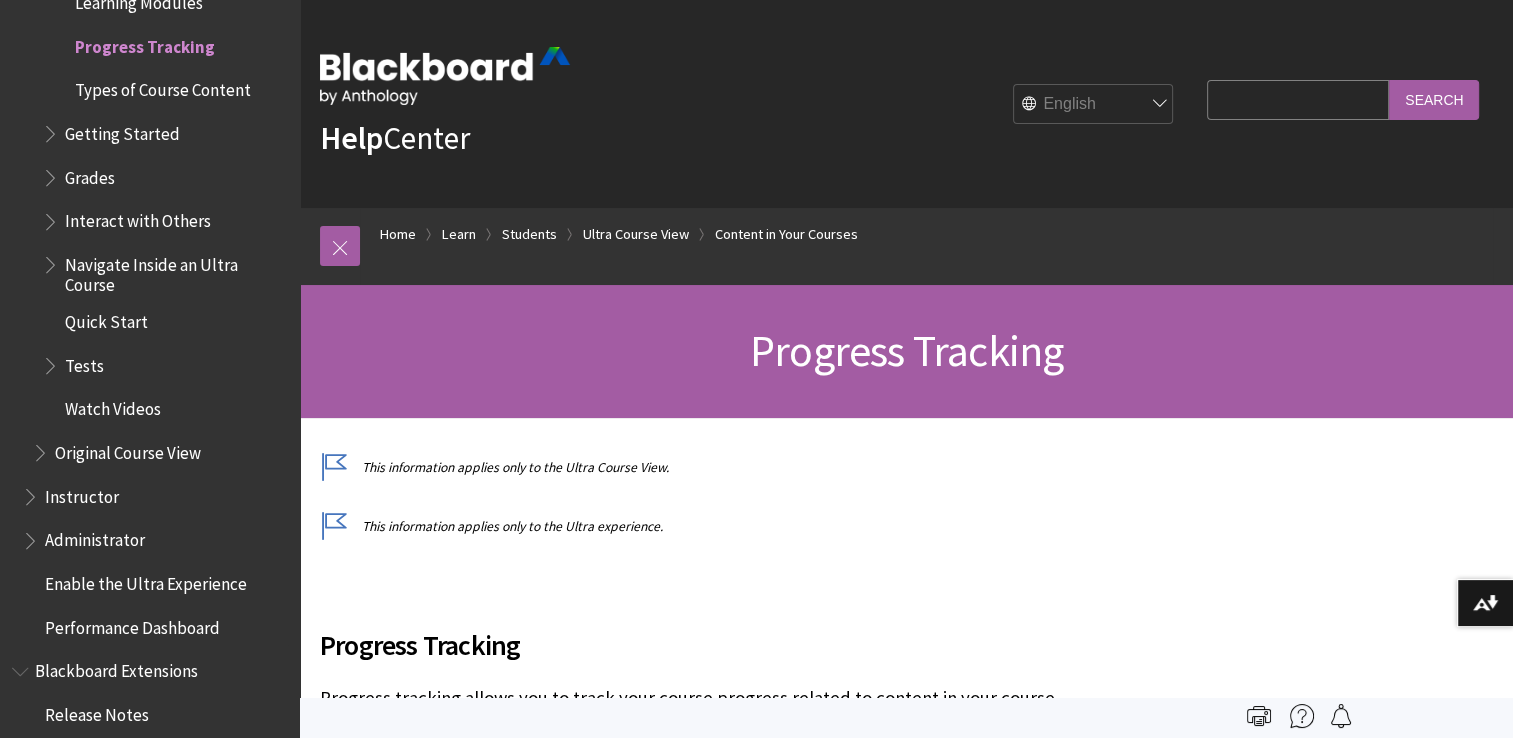 click on "Getting Started" at bounding box center [122, 130] 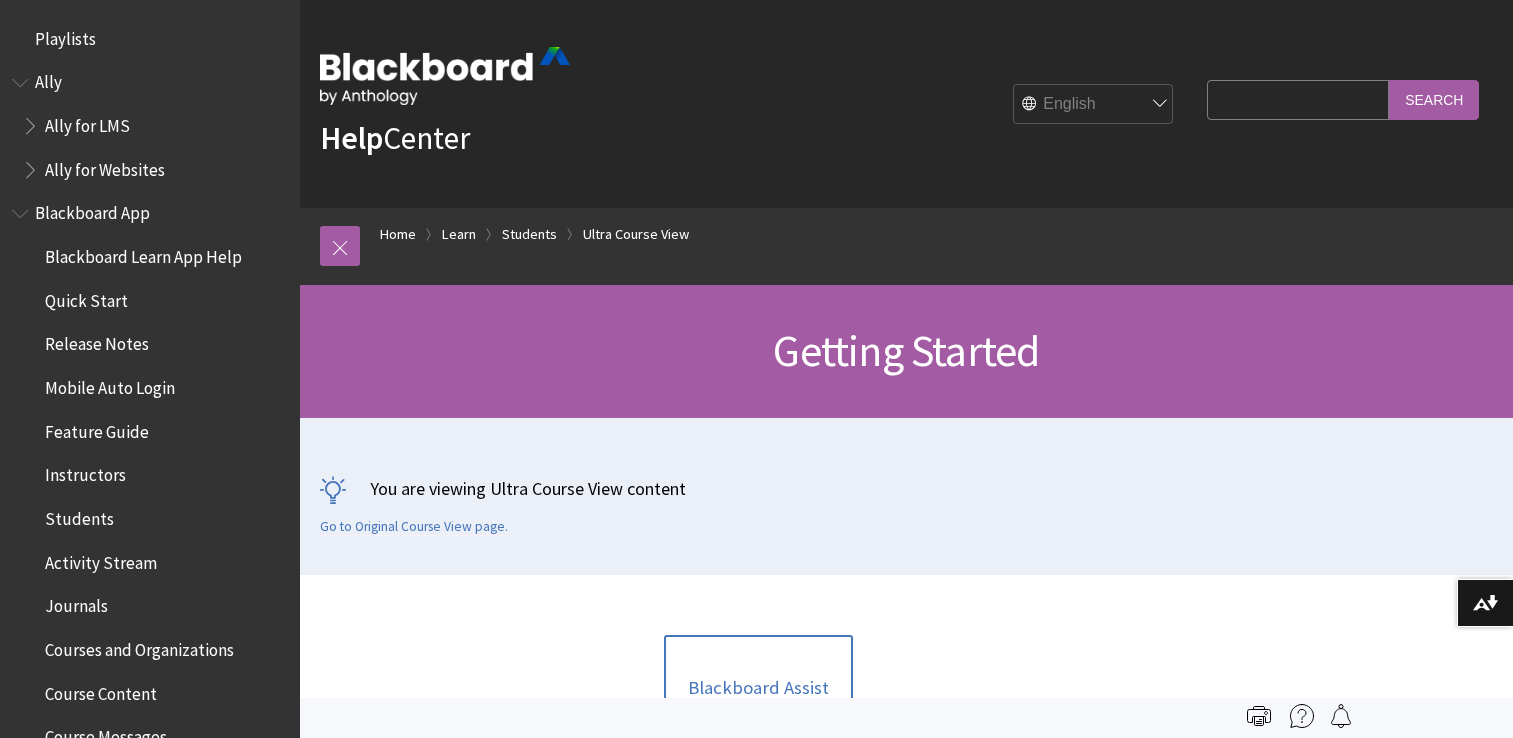 scroll, scrollTop: 0, scrollLeft: 0, axis: both 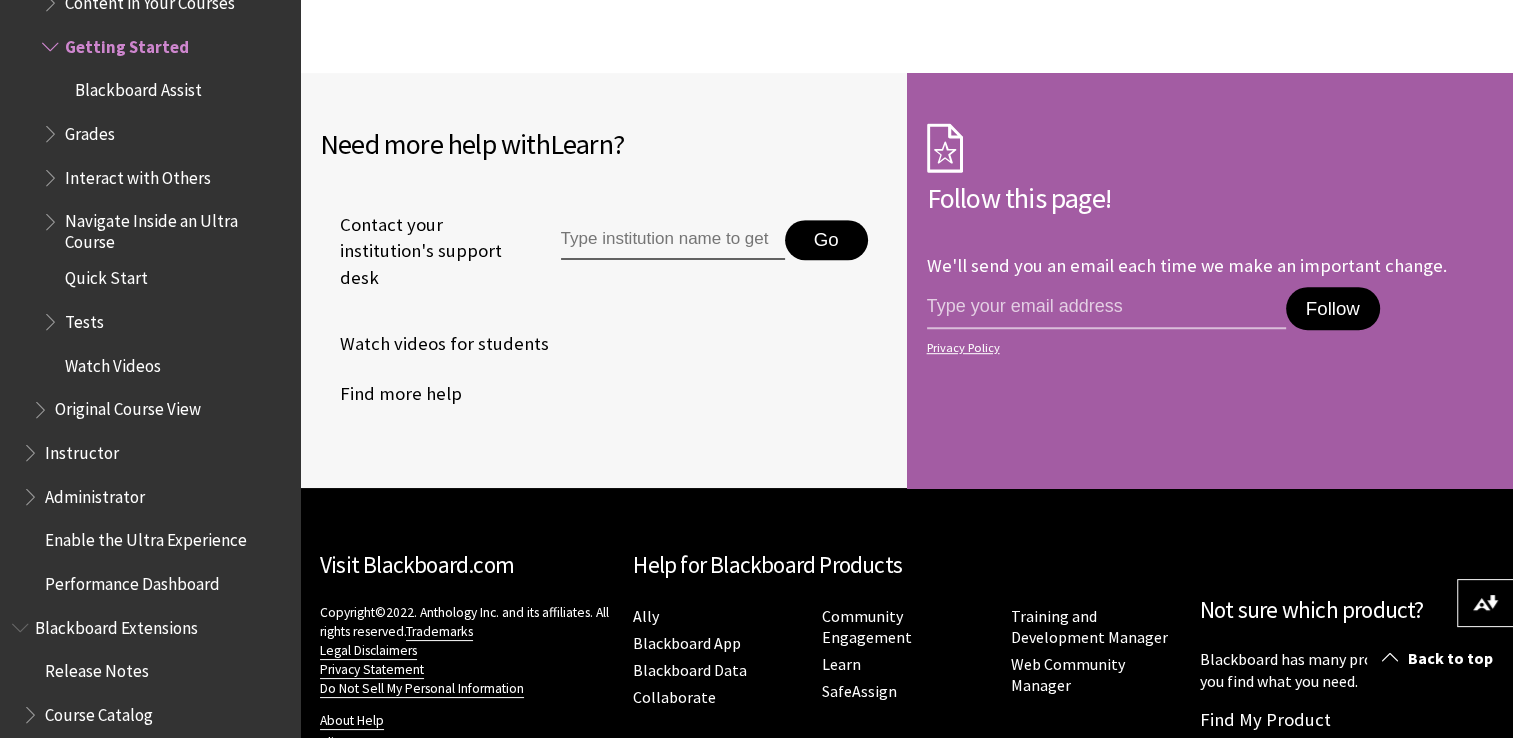 click on "Blackboard Assist" at bounding box center (138, 87) 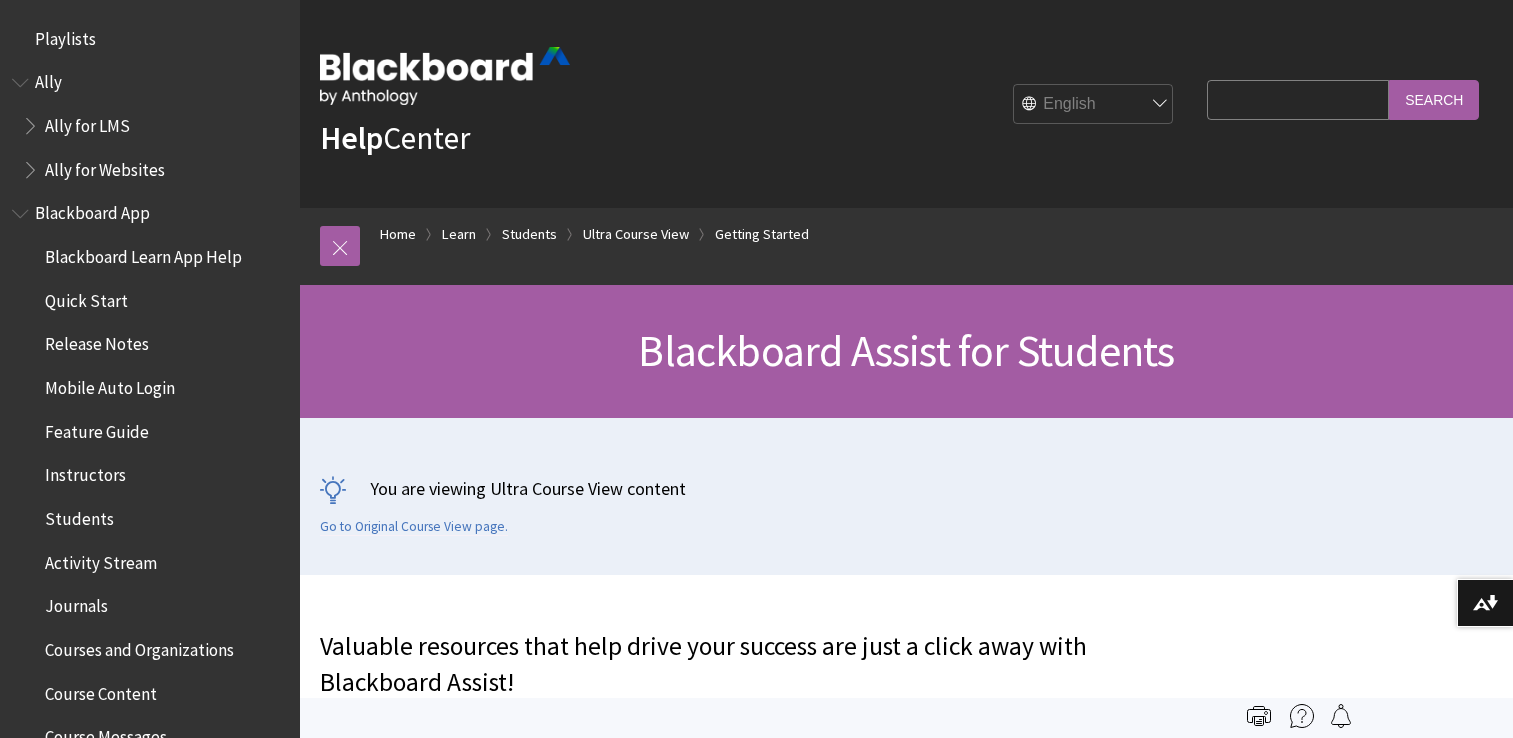 scroll, scrollTop: 0, scrollLeft: 0, axis: both 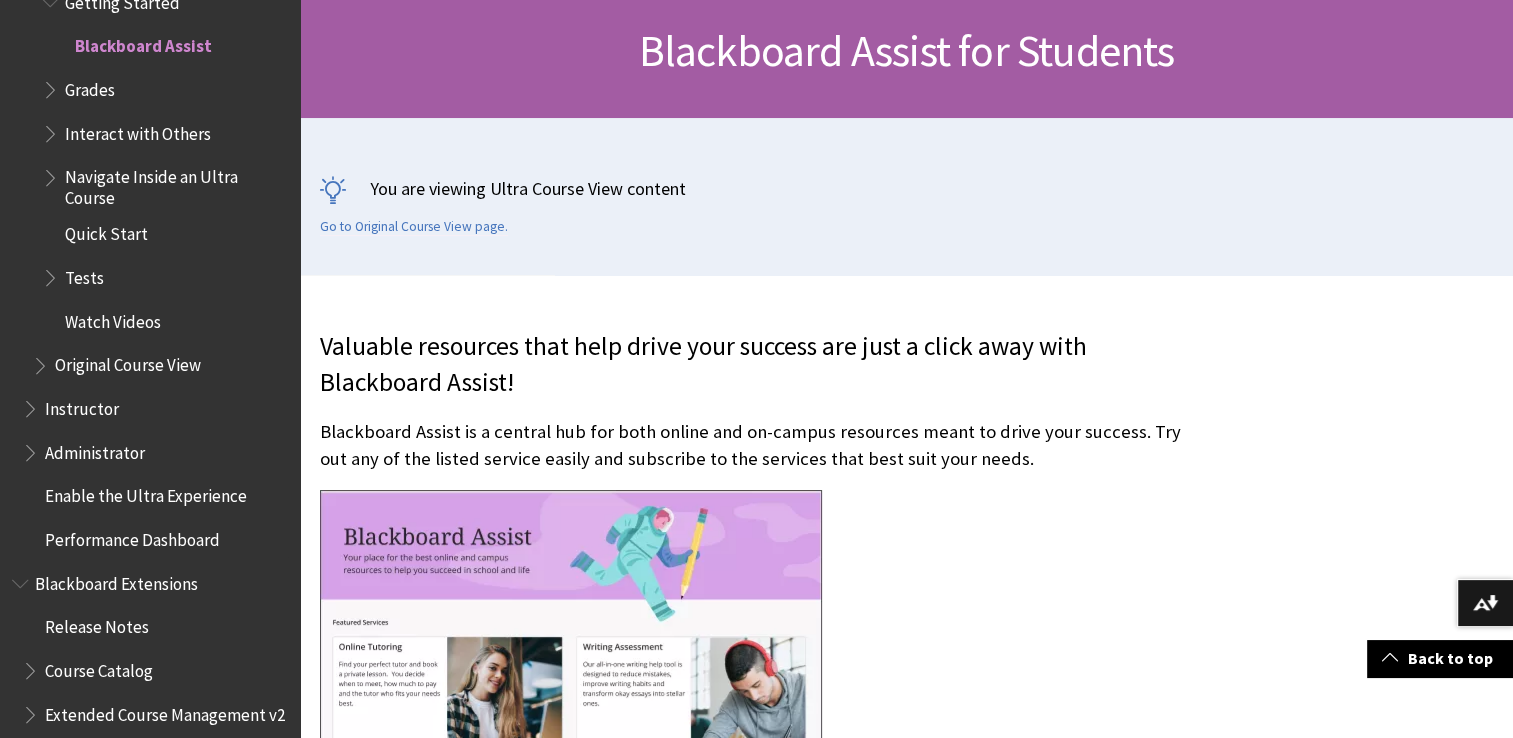 click on "Grades" at bounding box center [90, 86] 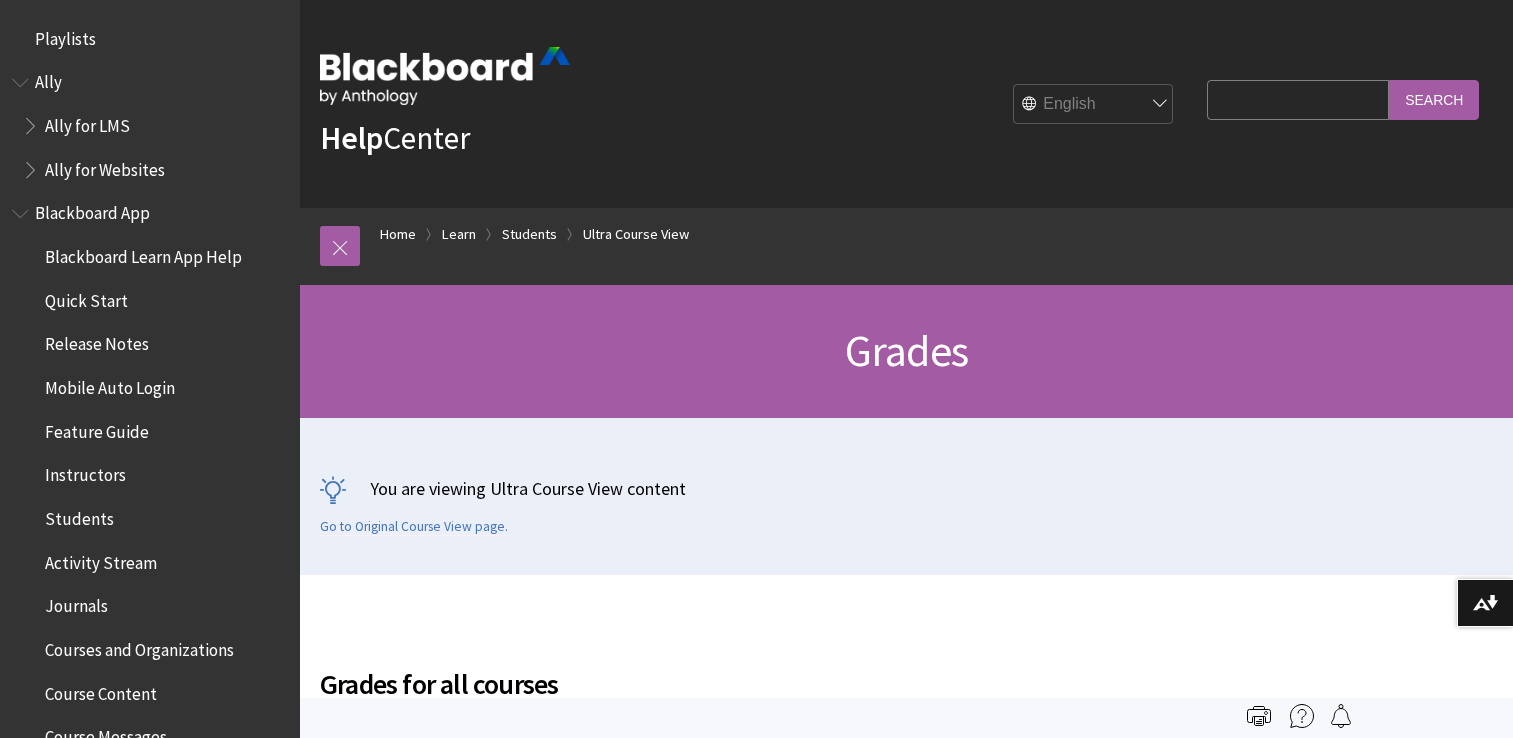 scroll, scrollTop: 0, scrollLeft: 0, axis: both 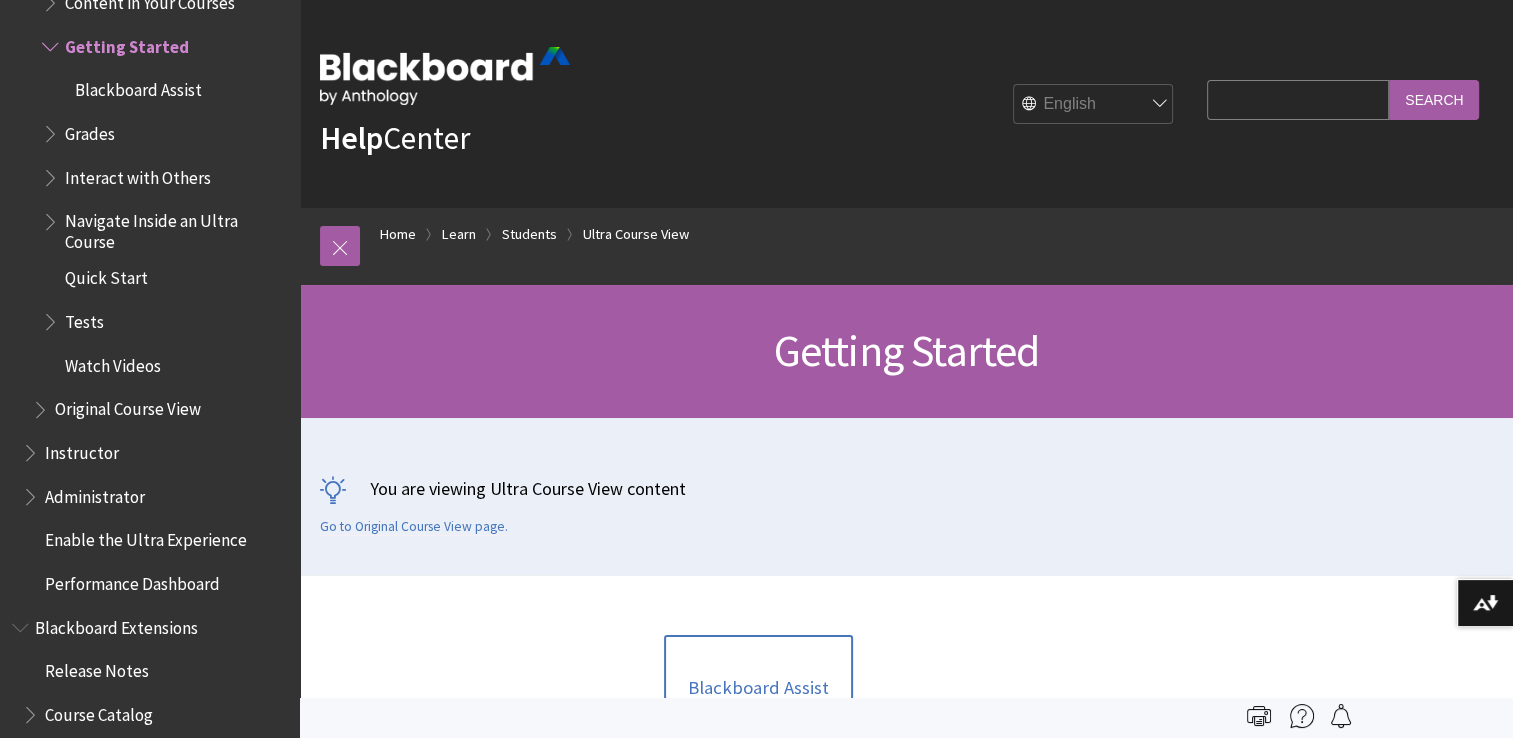 click on "Quick Start" at bounding box center [106, 275] 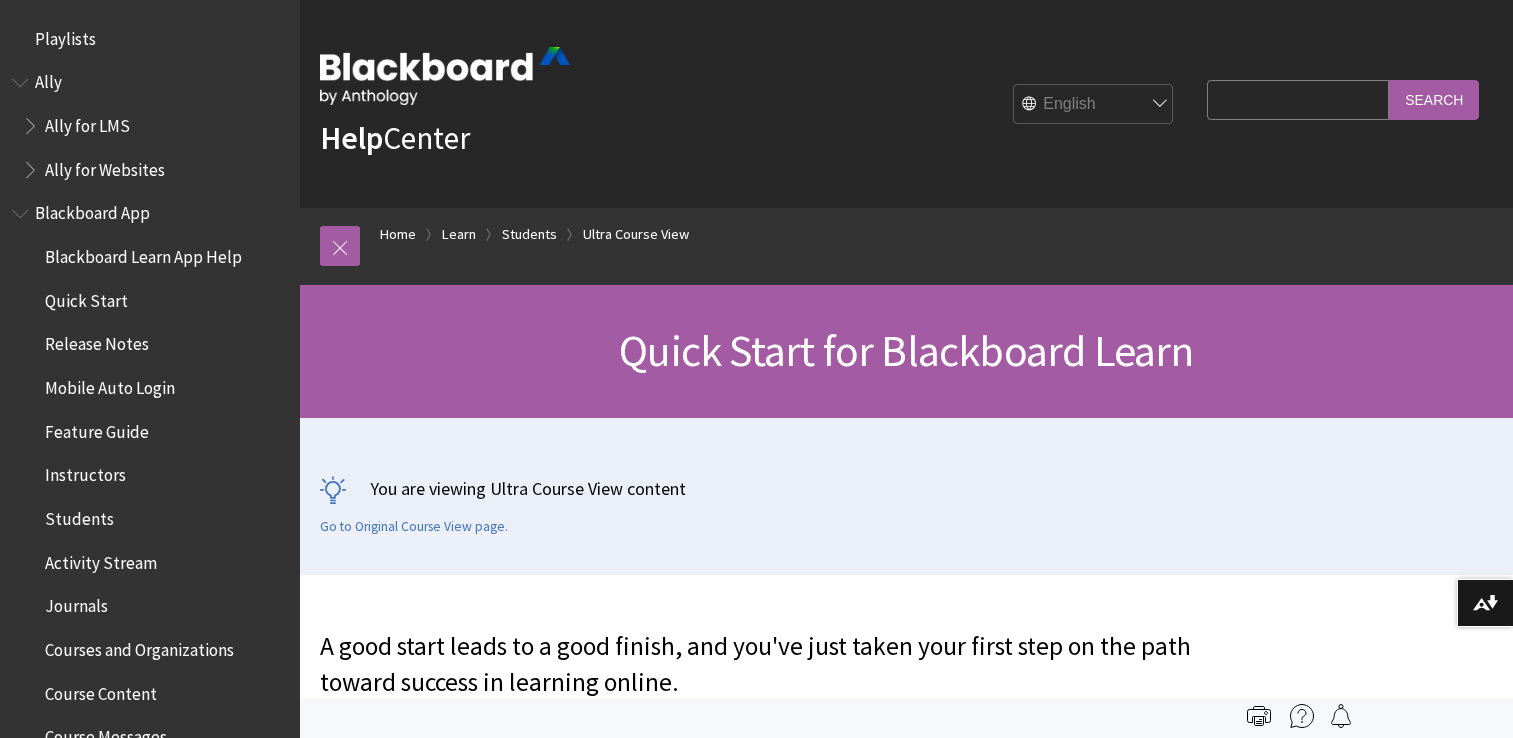 scroll, scrollTop: 0, scrollLeft: 0, axis: both 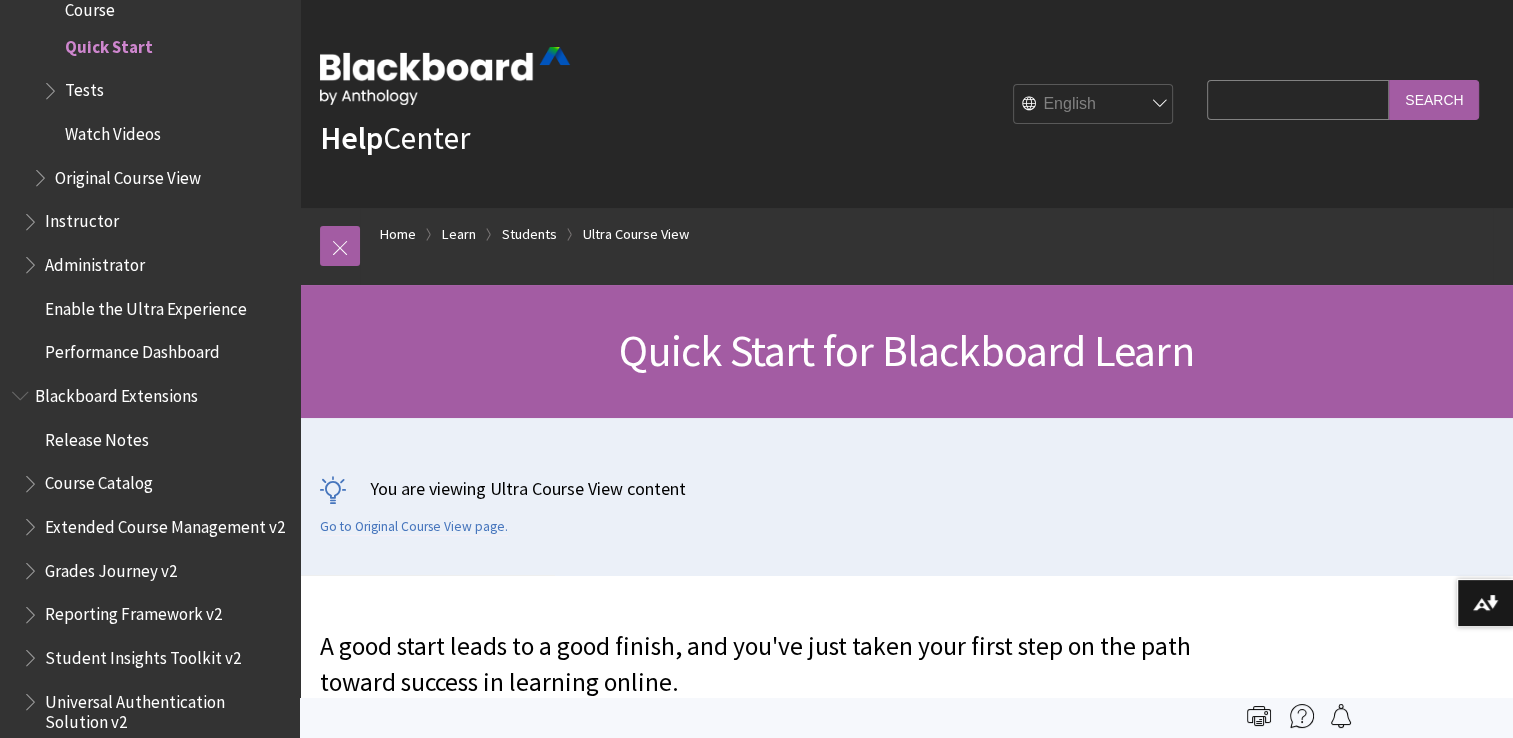 click on "Enable the Ultra Experience" at bounding box center (146, 305) 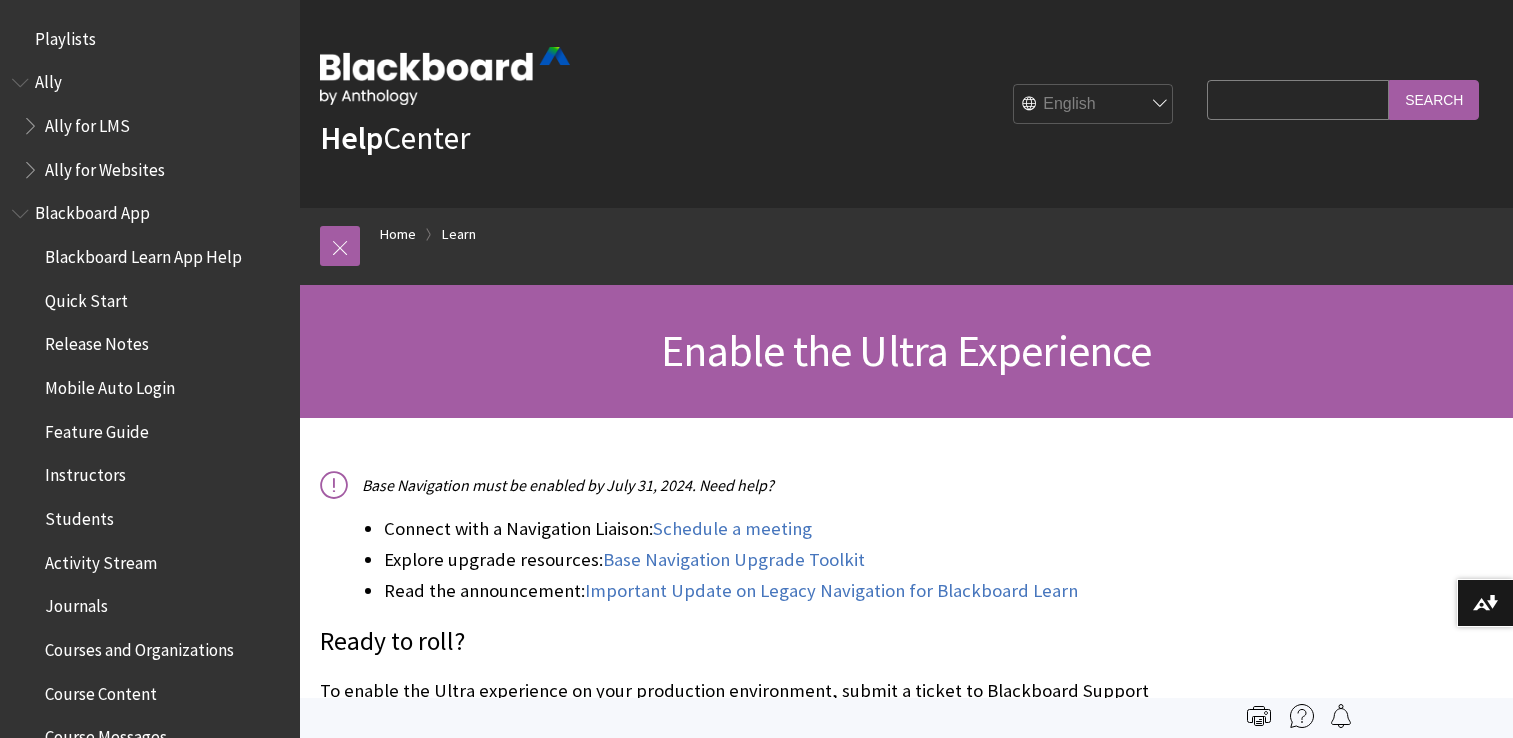 scroll, scrollTop: 0, scrollLeft: 0, axis: both 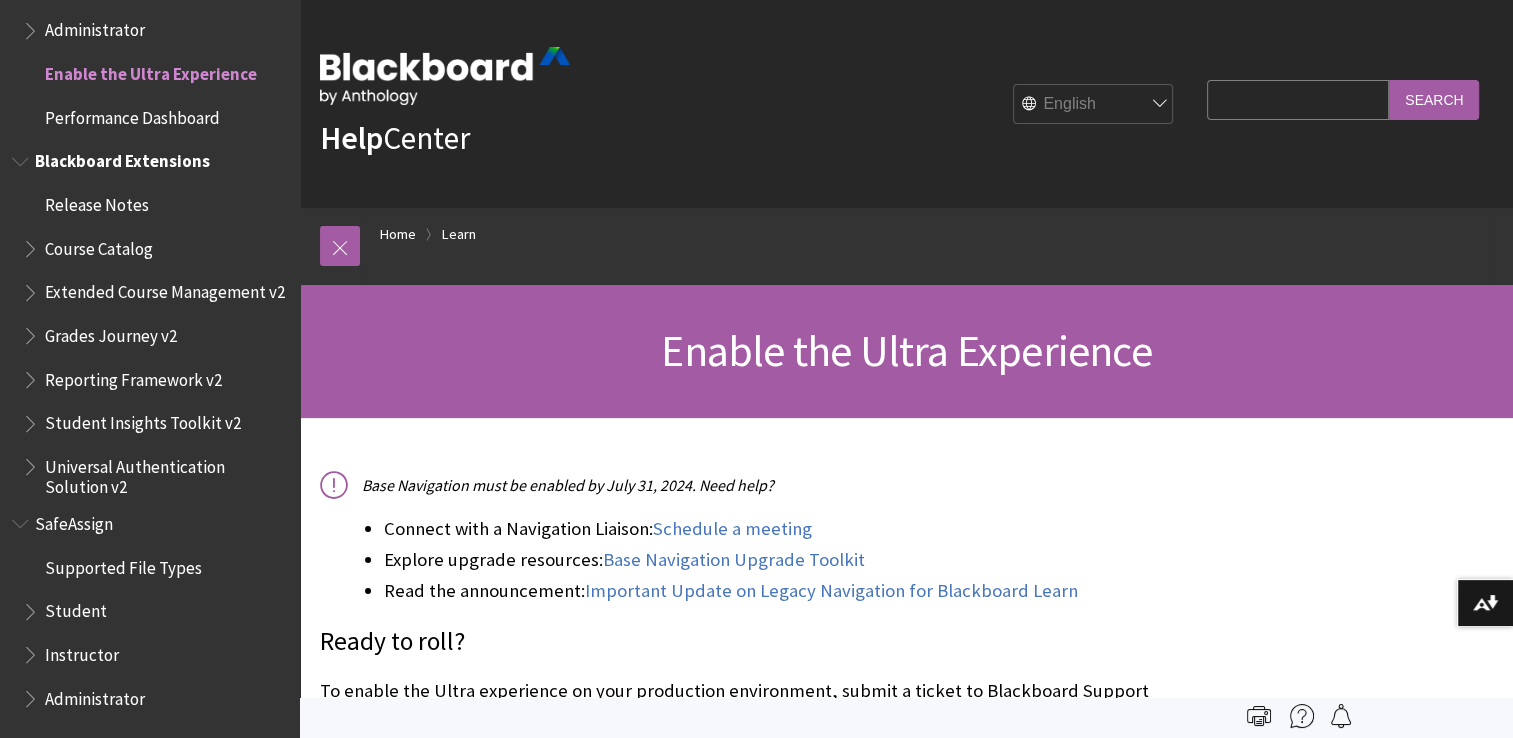 click on "Reporting Framework v2" at bounding box center [133, 376] 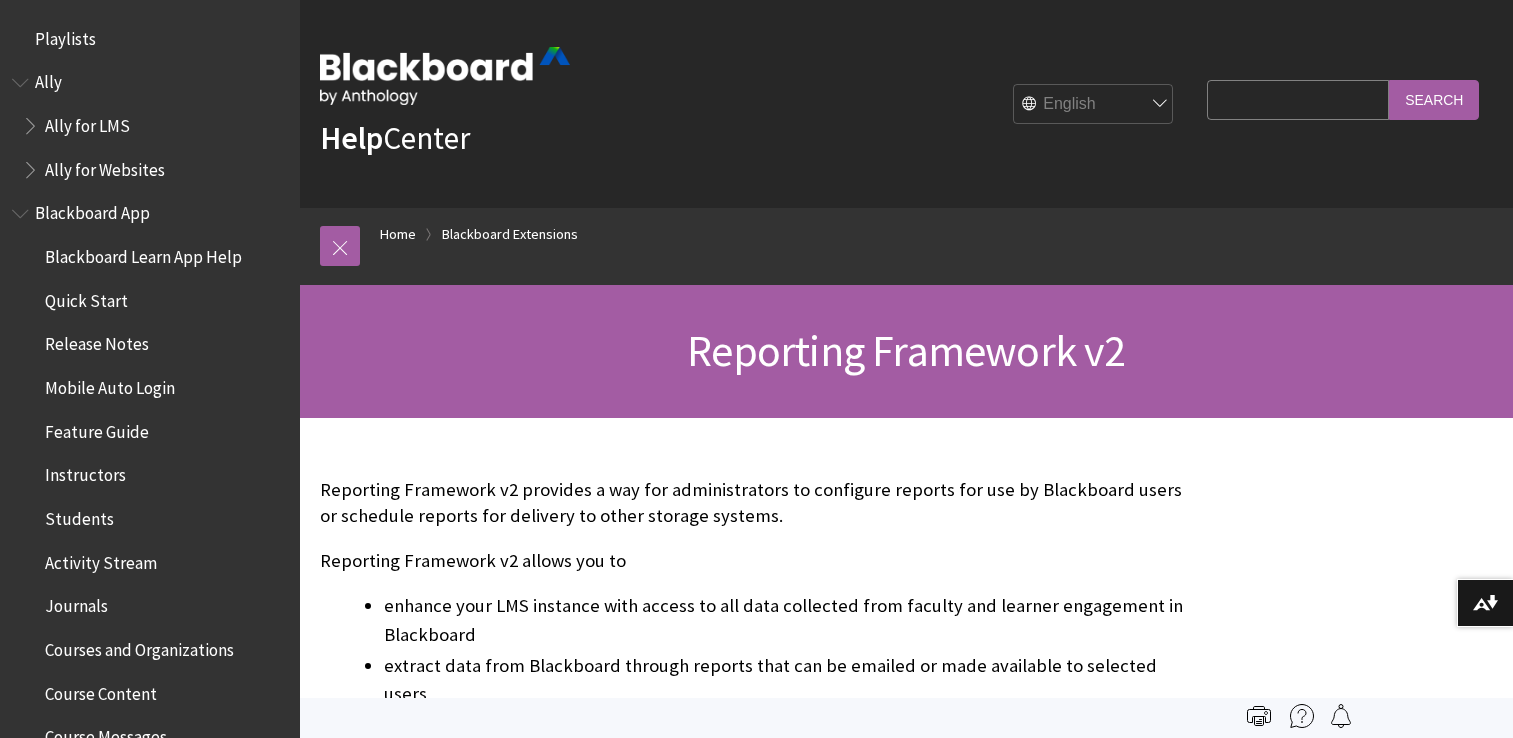 scroll, scrollTop: 0, scrollLeft: 0, axis: both 